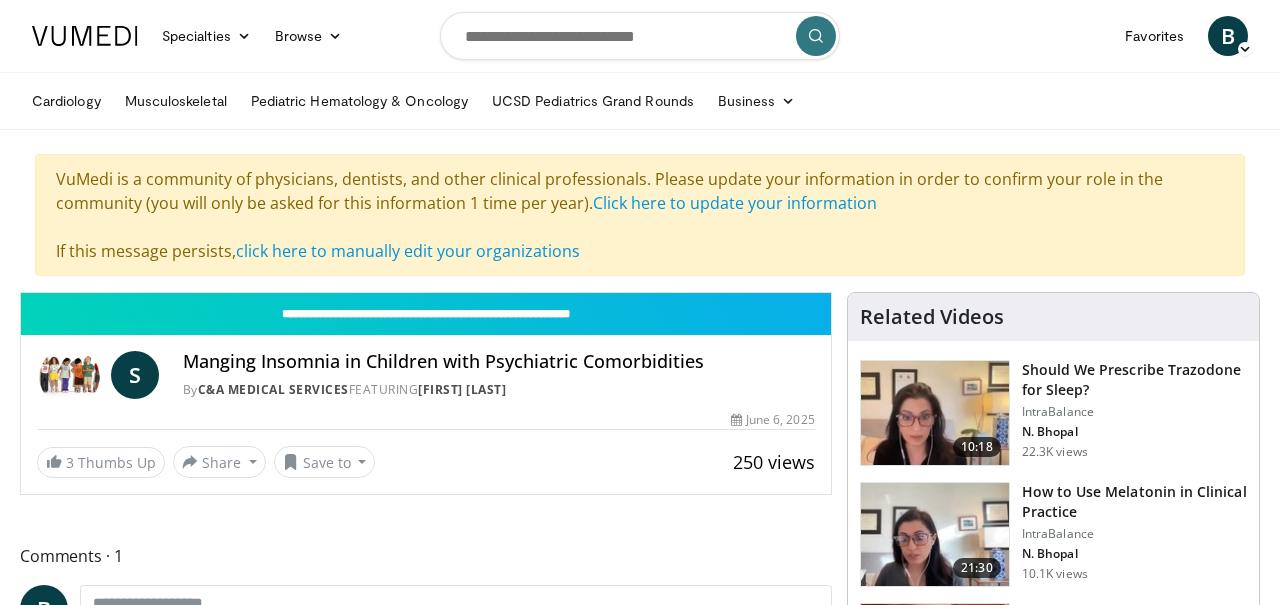 scroll, scrollTop: 0, scrollLeft: 0, axis: both 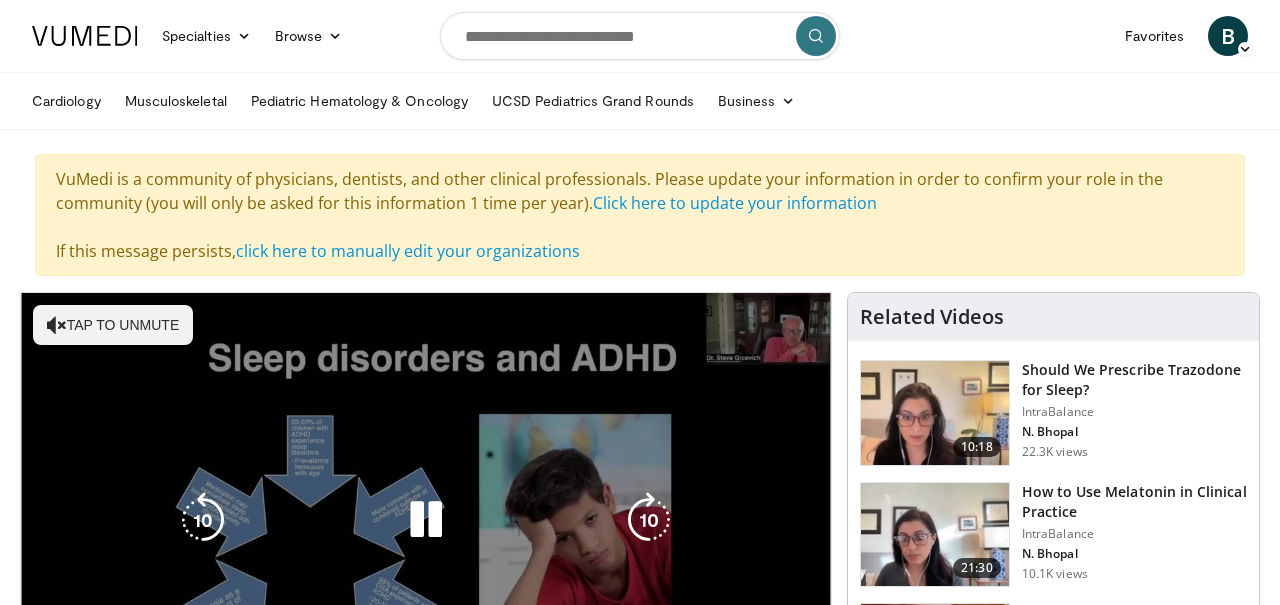 click at bounding box center (57, 325) 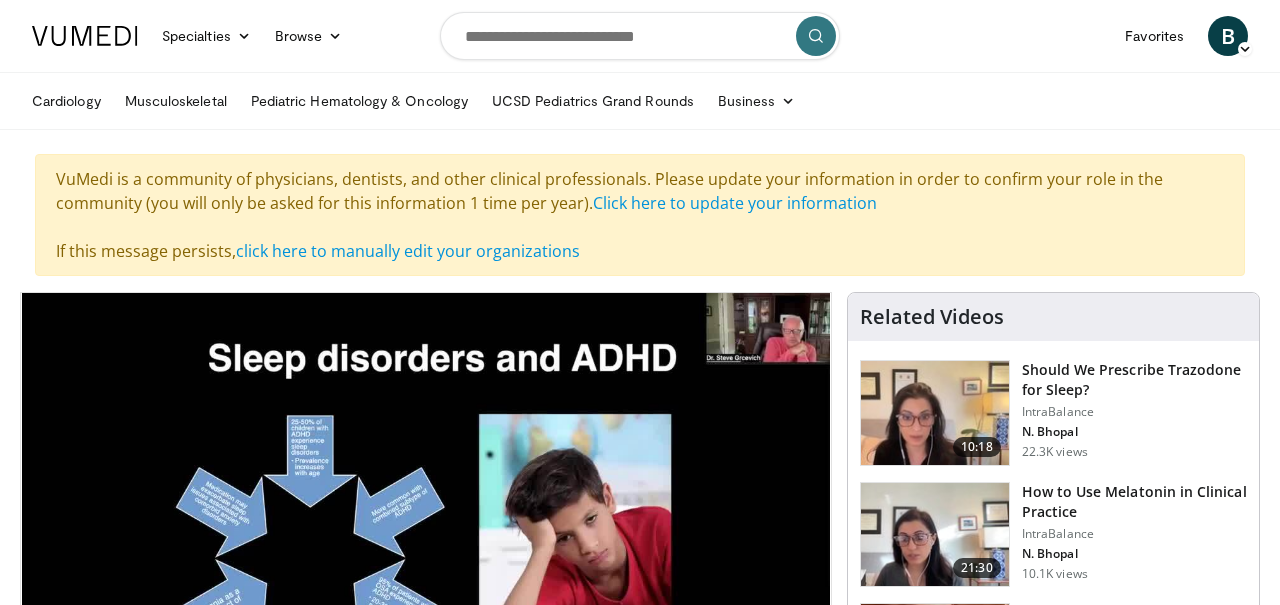 click on "Specialties
Adult & Family Medicine
Allergy, Asthma, Immunology
Anesthesiology
Cardiology
Dental
Dermatology
Endocrinology
Gastroenterology & Hepatology
General Surgery
Hematology & Oncology
Infectious Disease
Nephrology
Neurology
Neurosurgery
Obstetrics & Gynecology
Ophthalmology
Oral Maxillofacial
Orthopaedics
Otolaryngology
Pediatrics
Plastic Surgery
Podiatry
Psychiatry
Pulmonology
Radiation Oncology
Radiology
Rheumatology
Urology" at bounding box center (640, 1587) 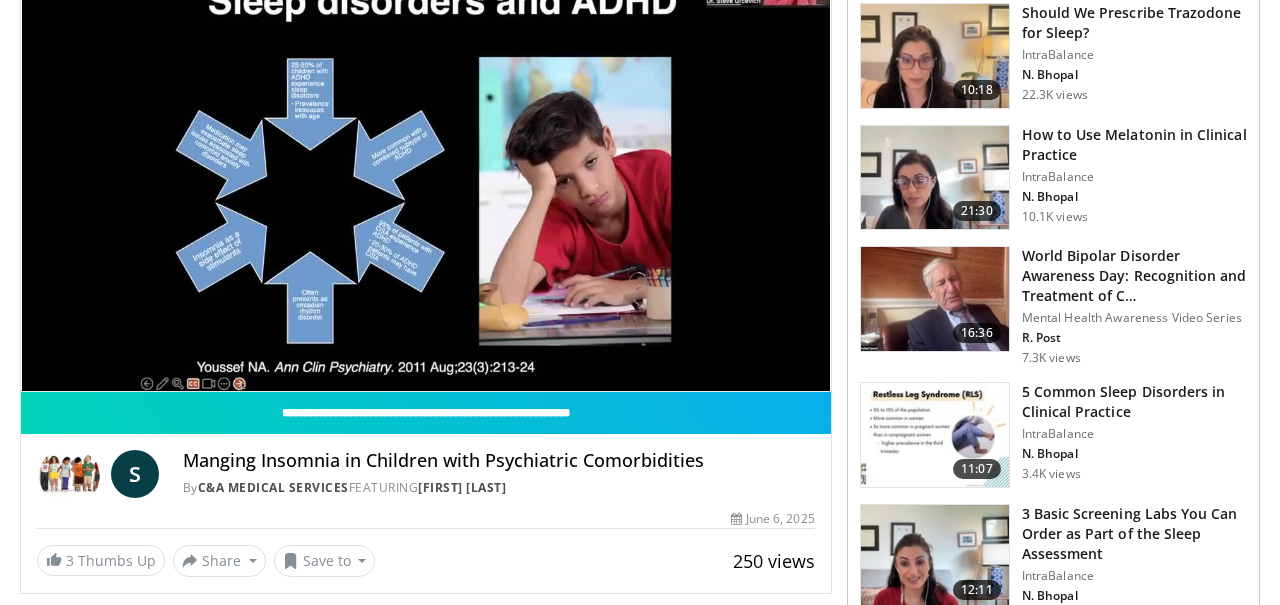 scroll, scrollTop: 360, scrollLeft: 0, axis: vertical 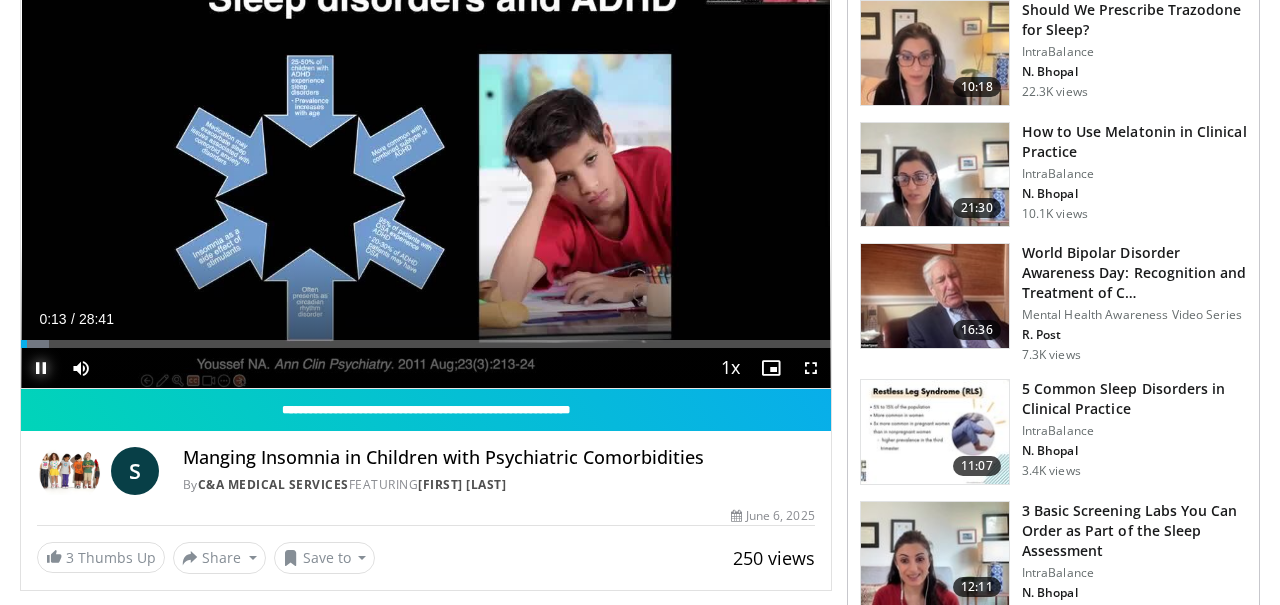 click at bounding box center (41, 368) 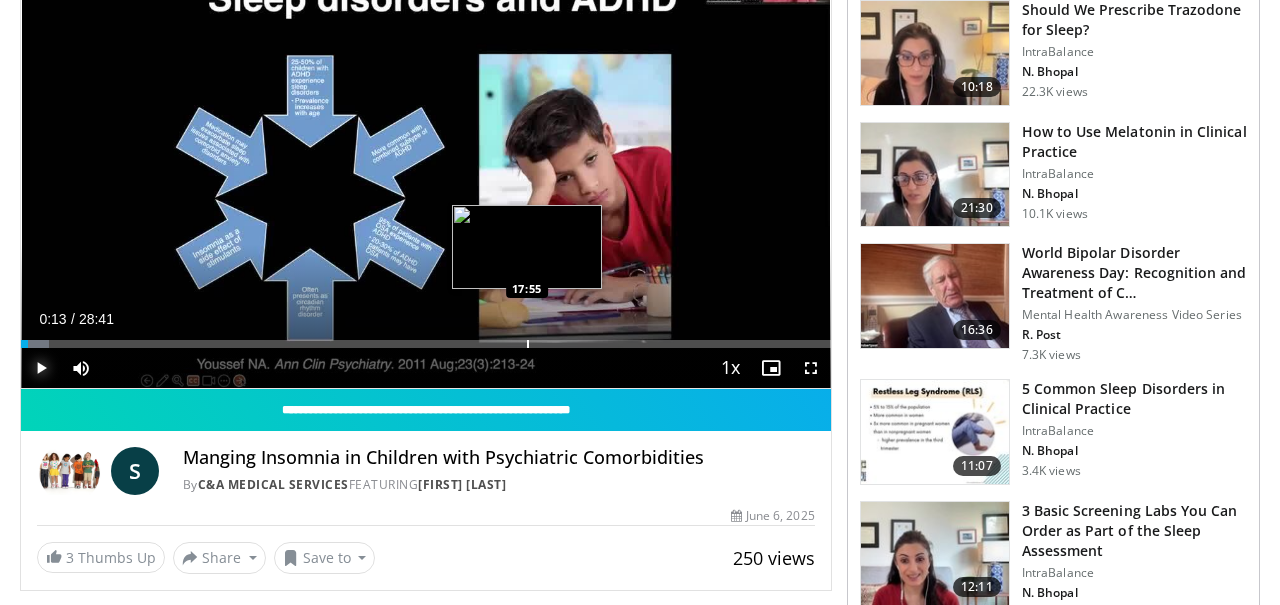 click on "Loaded :  3.46% 00:13 17:55" at bounding box center (426, 338) 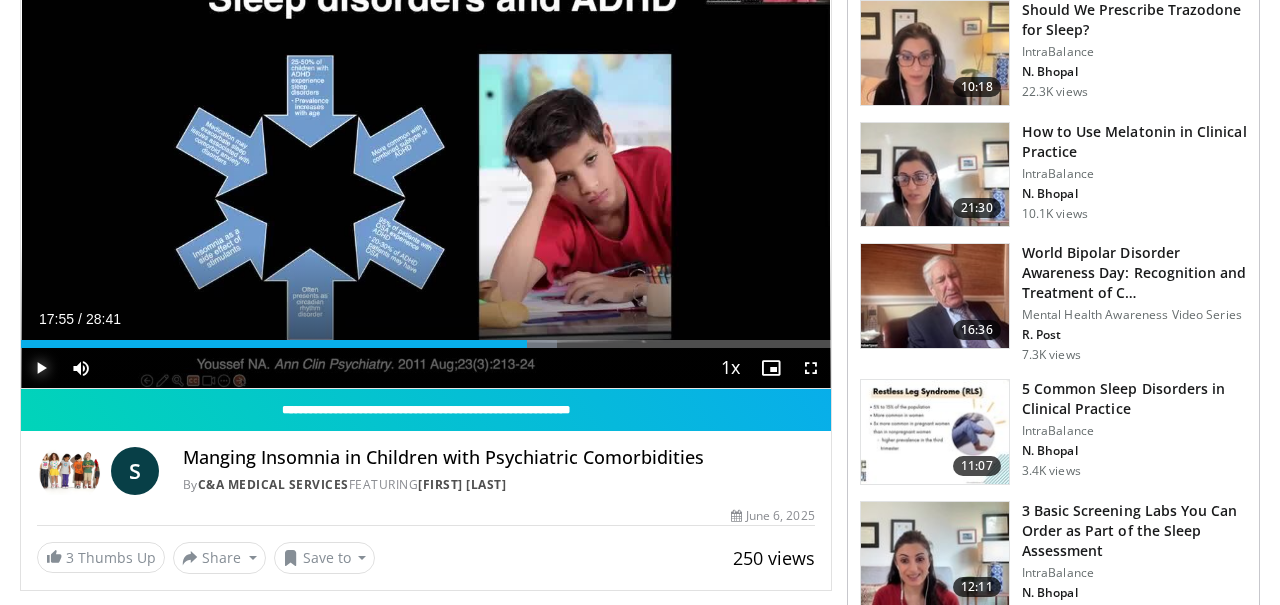 click at bounding box center (41, 368) 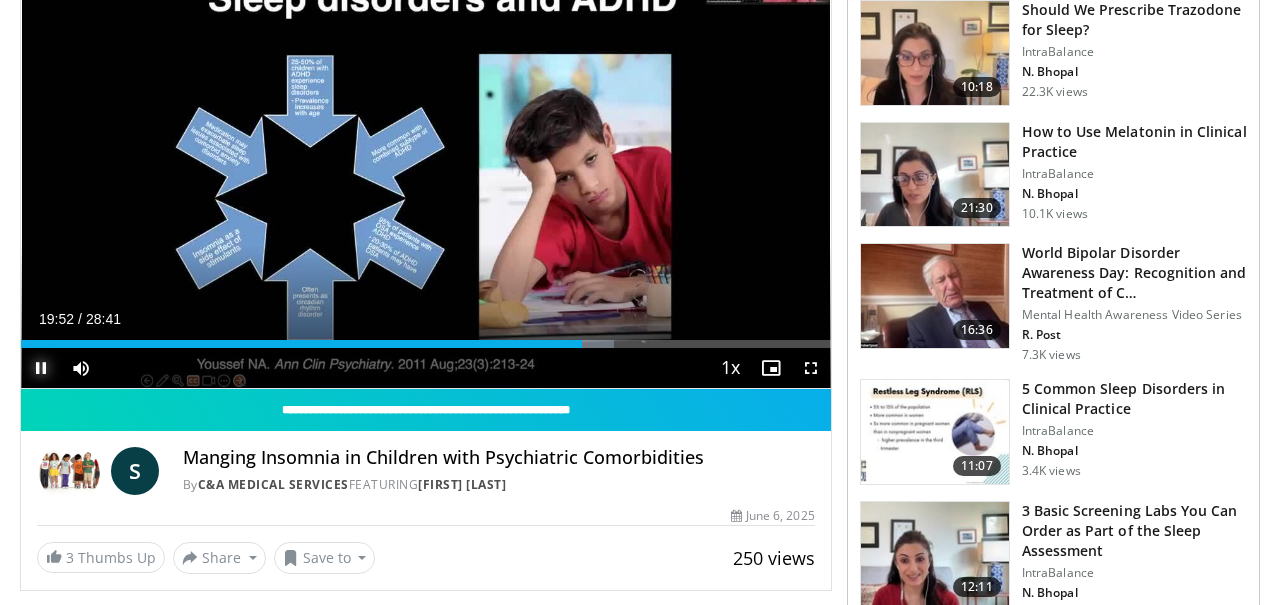 click at bounding box center [41, 368] 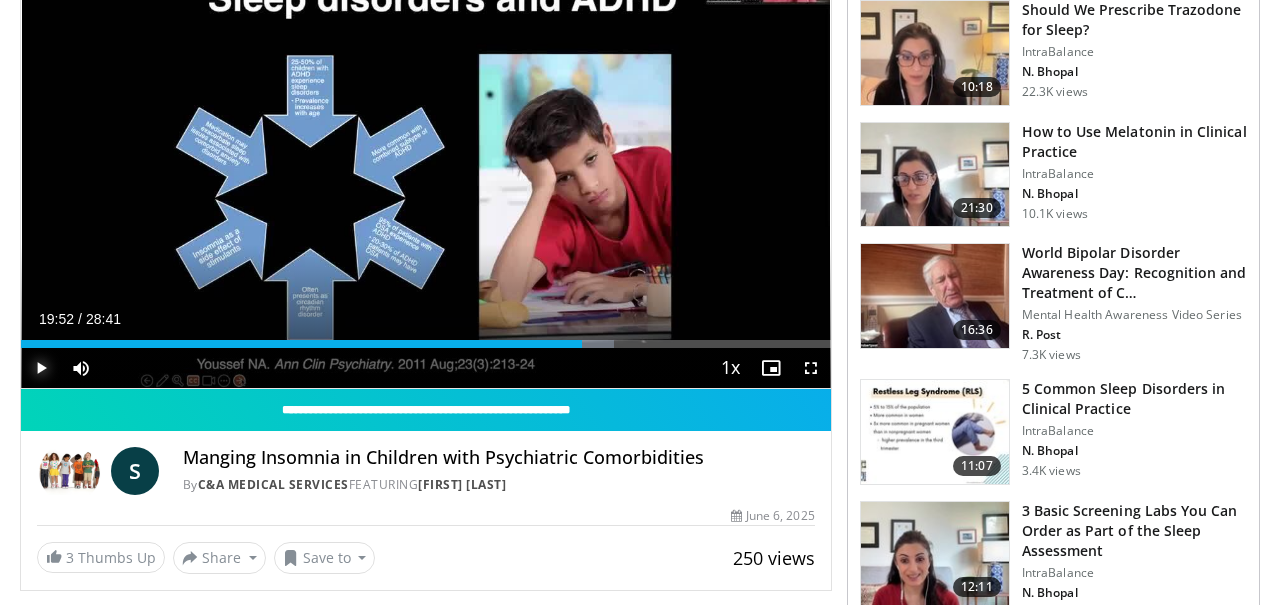 click at bounding box center [41, 368] 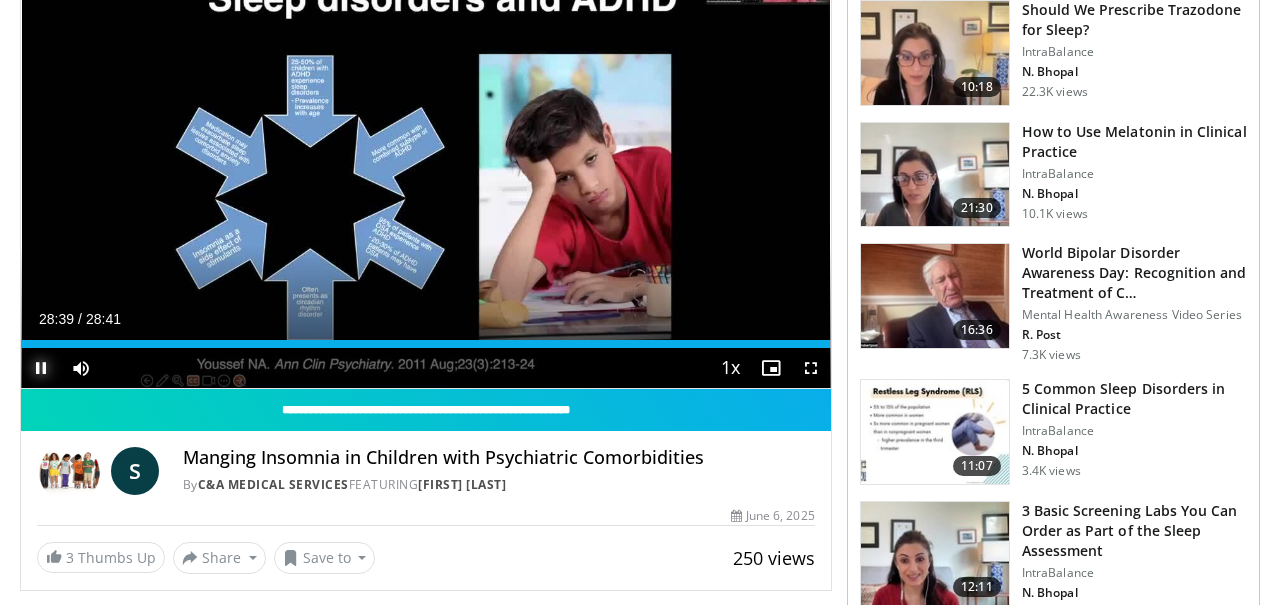 click at bounding box center (41, 368) 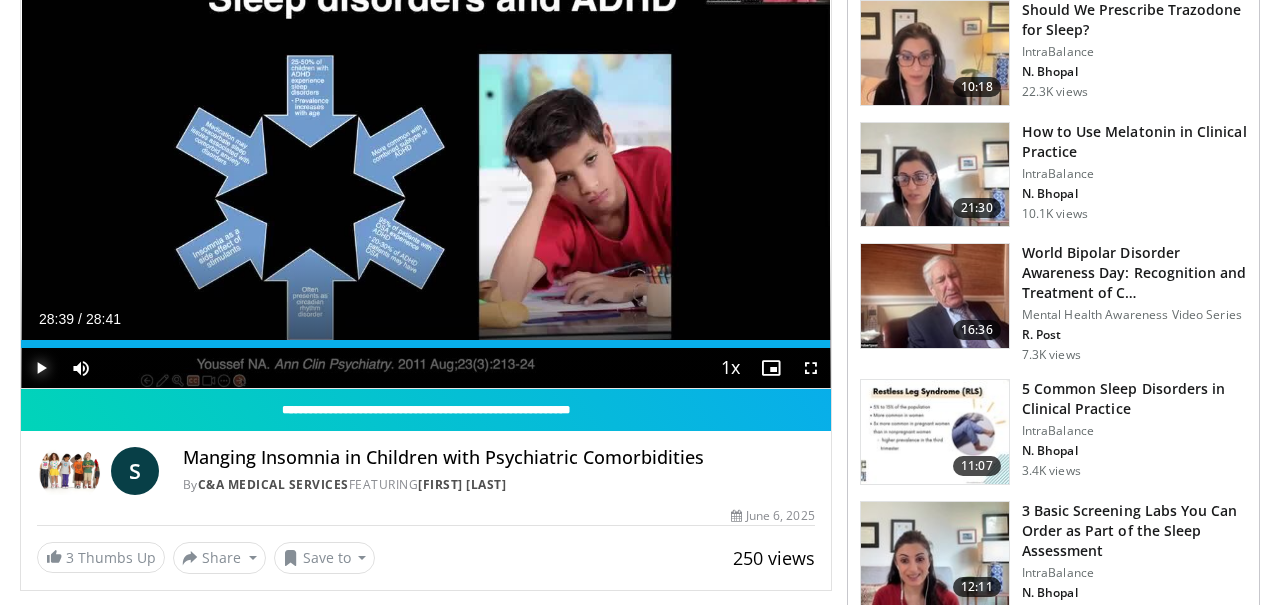 type 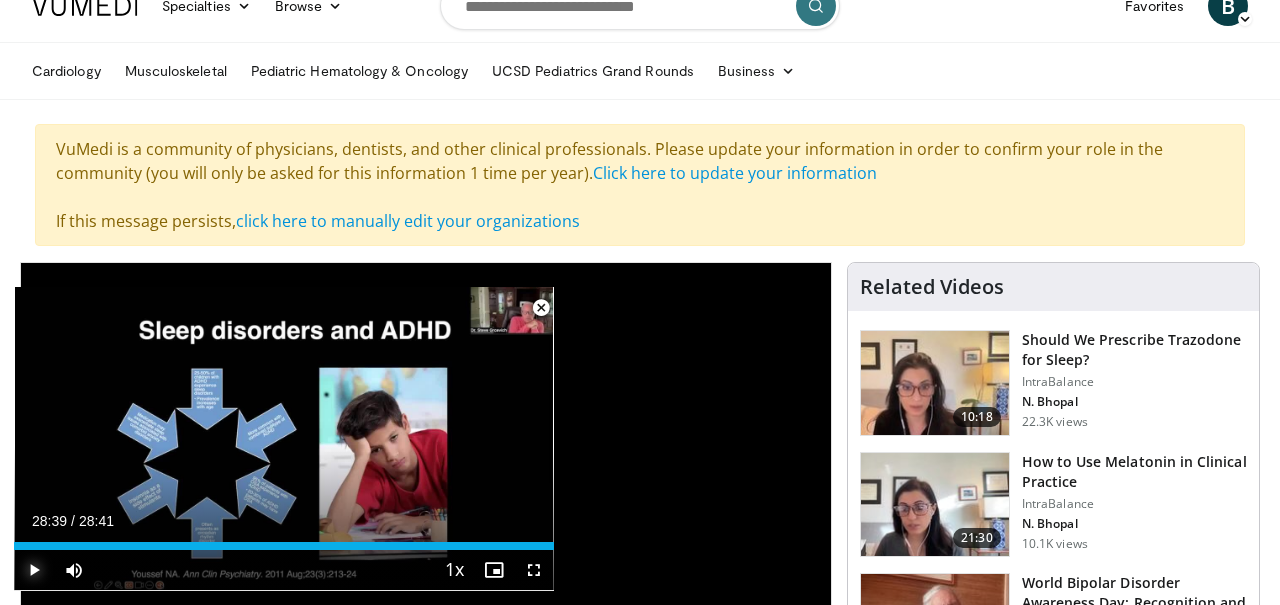 scroll, scrollTop: 0, scrollLeft: 0, axis: both 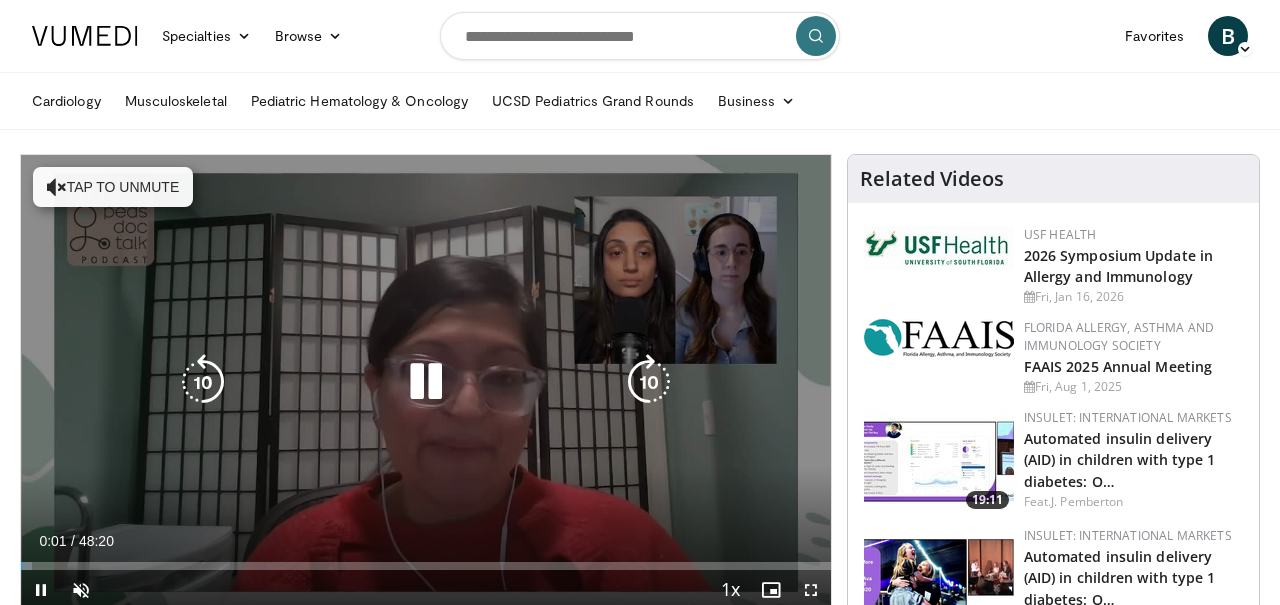 click at bounding box center (57, 187) 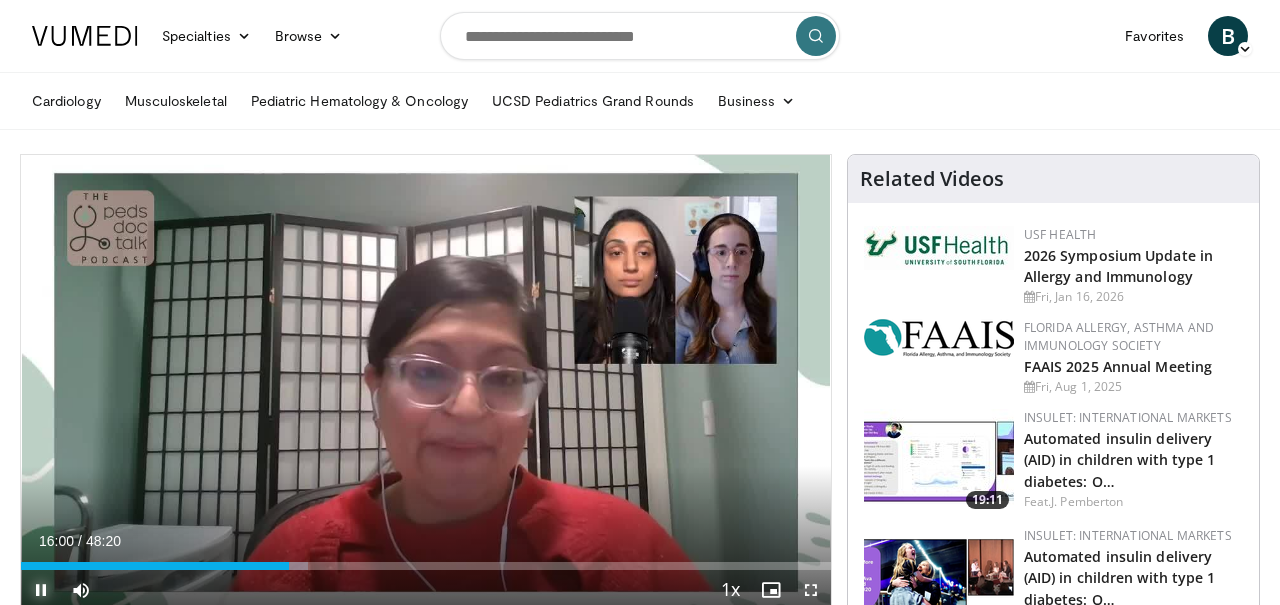 click at bounding box center (41, 590) 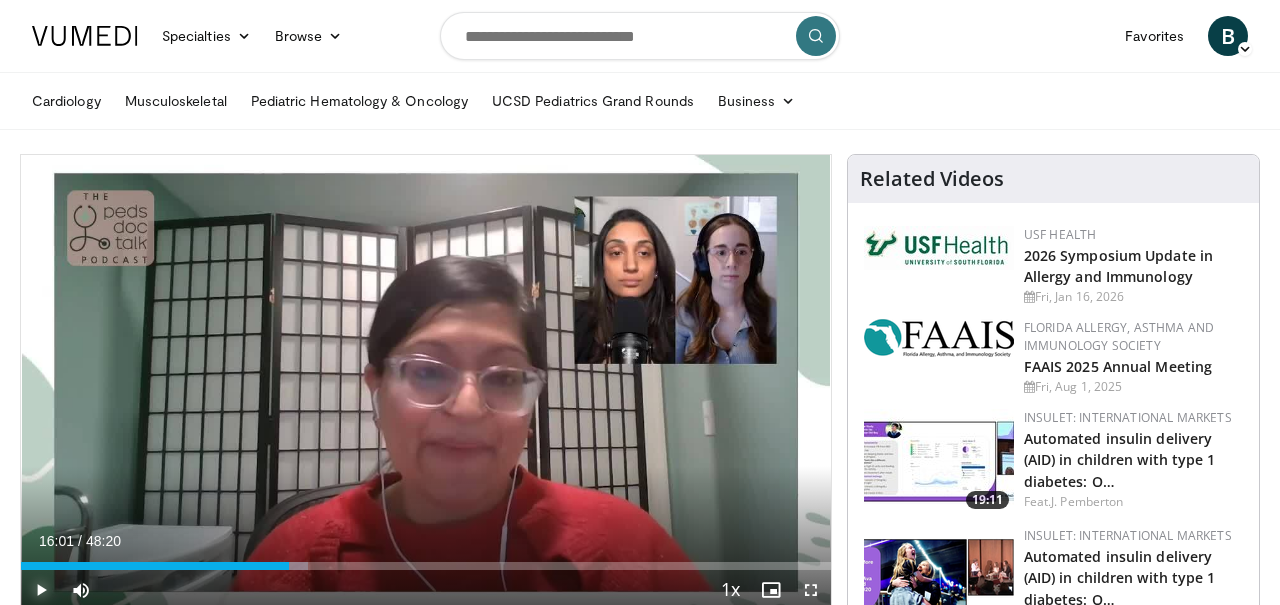 click at bounding box center [41, 590] 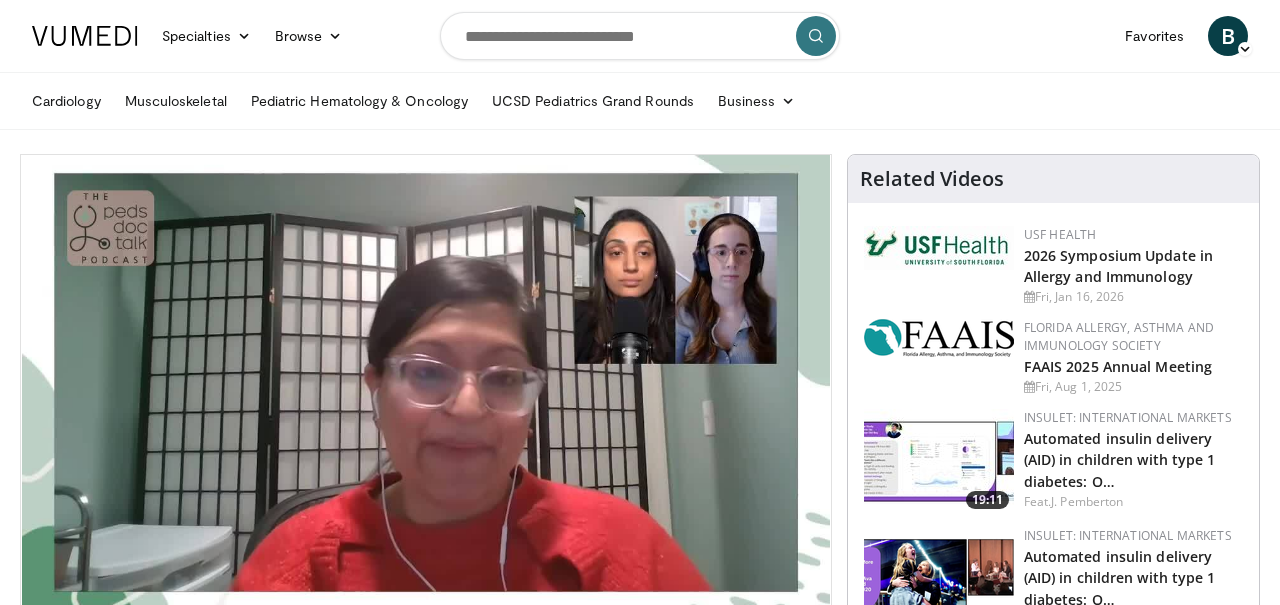 type 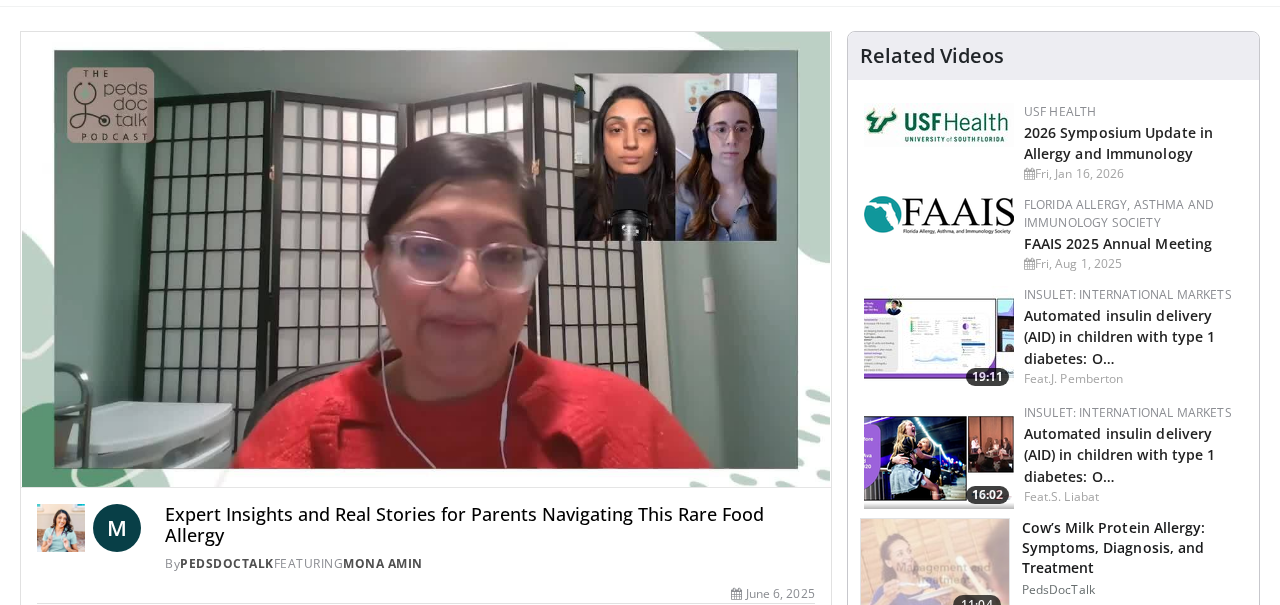 scroll, scrollTop: 120, scrollLeft: 0, axis: vertical 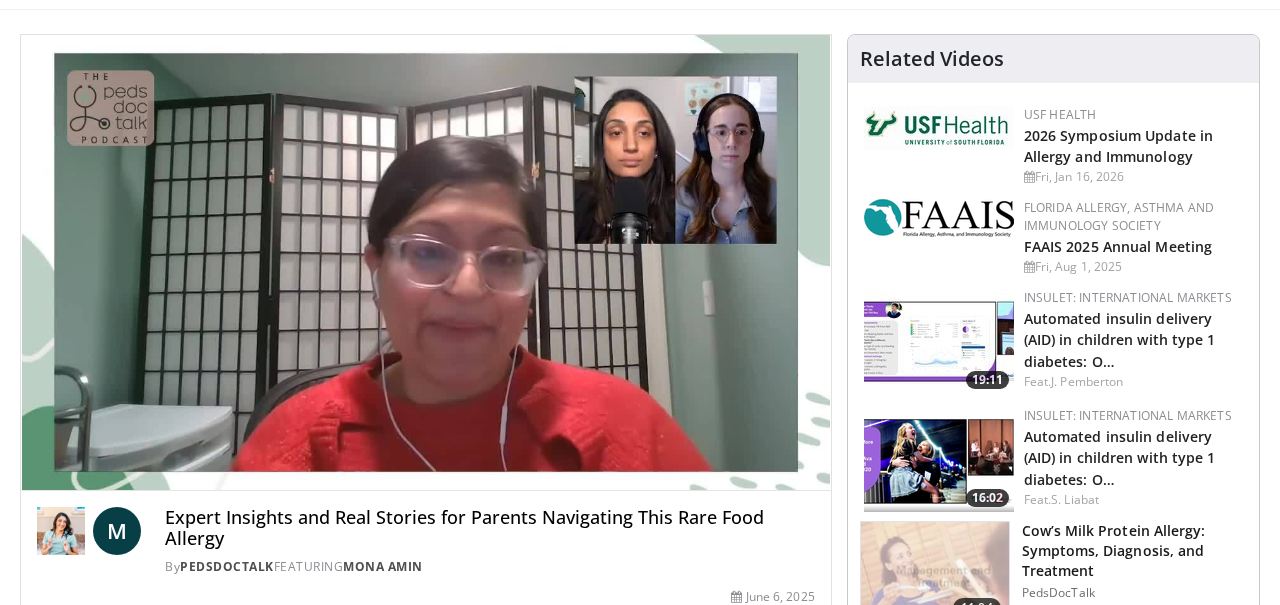 click on "10 seconds
Tap to unmute" at bounding box center [426, 262] 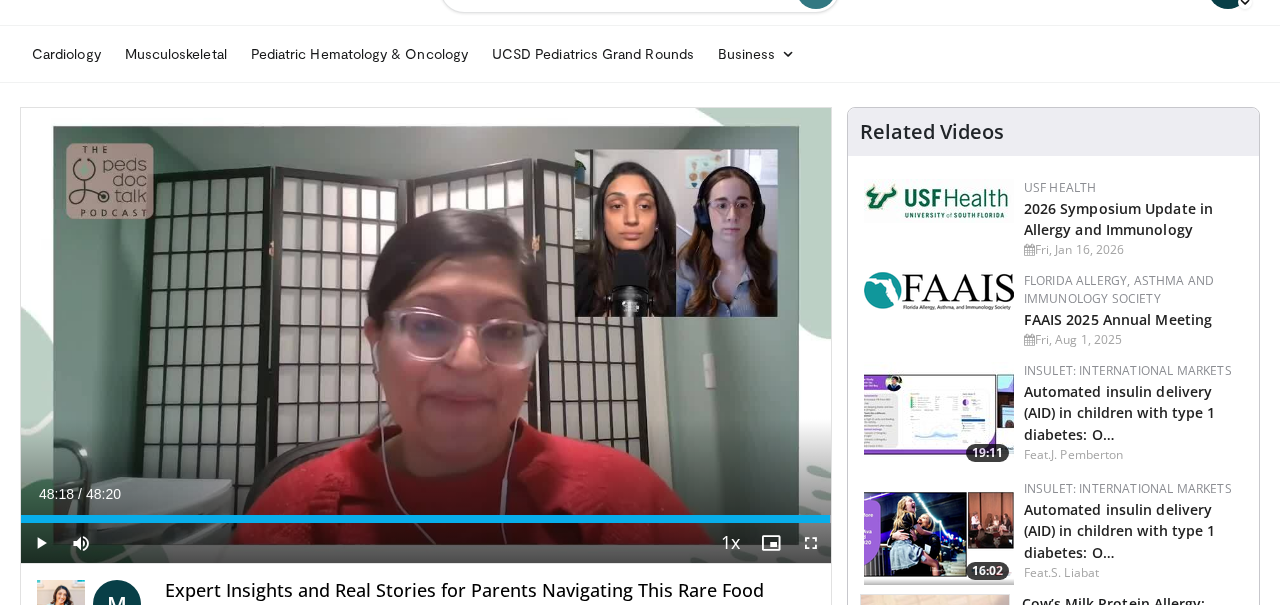 scroll, scrollTop: 0, scrollLeft: 0, axis: both 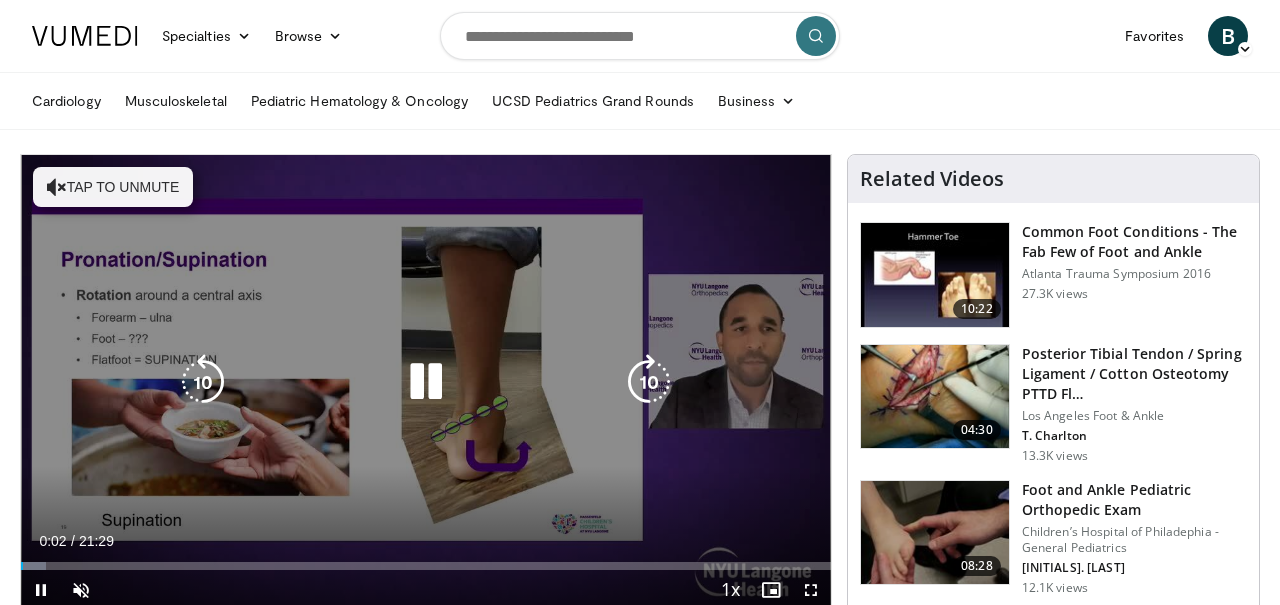 click at bounding box center [57, 187] 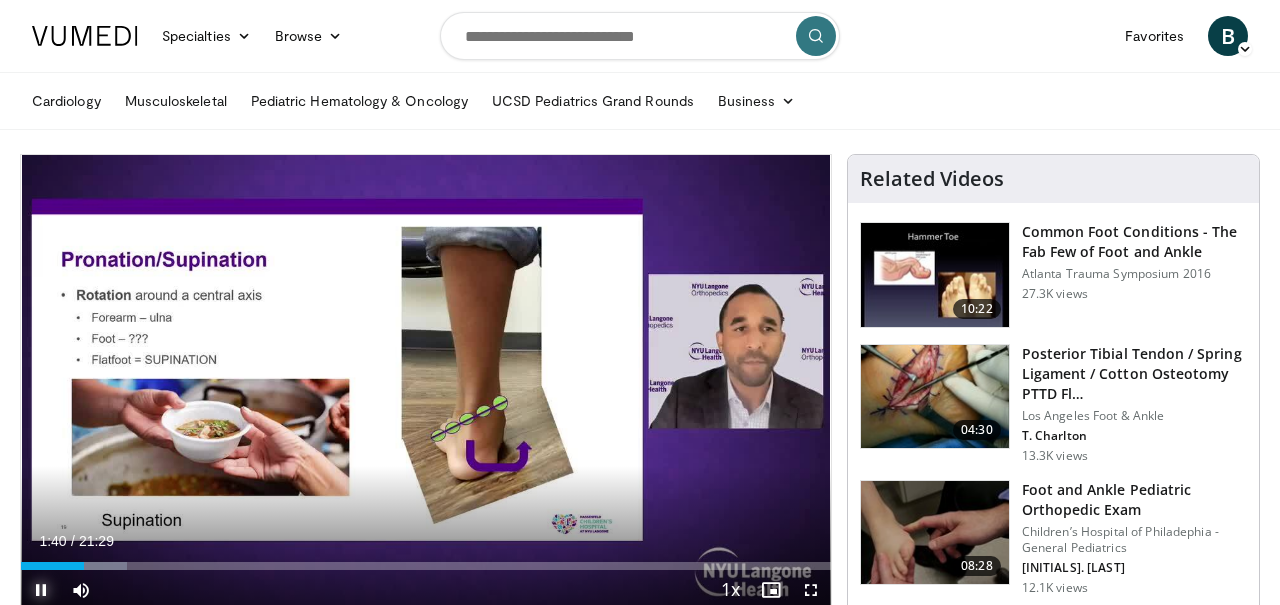 click at bounding box center (41, 590) 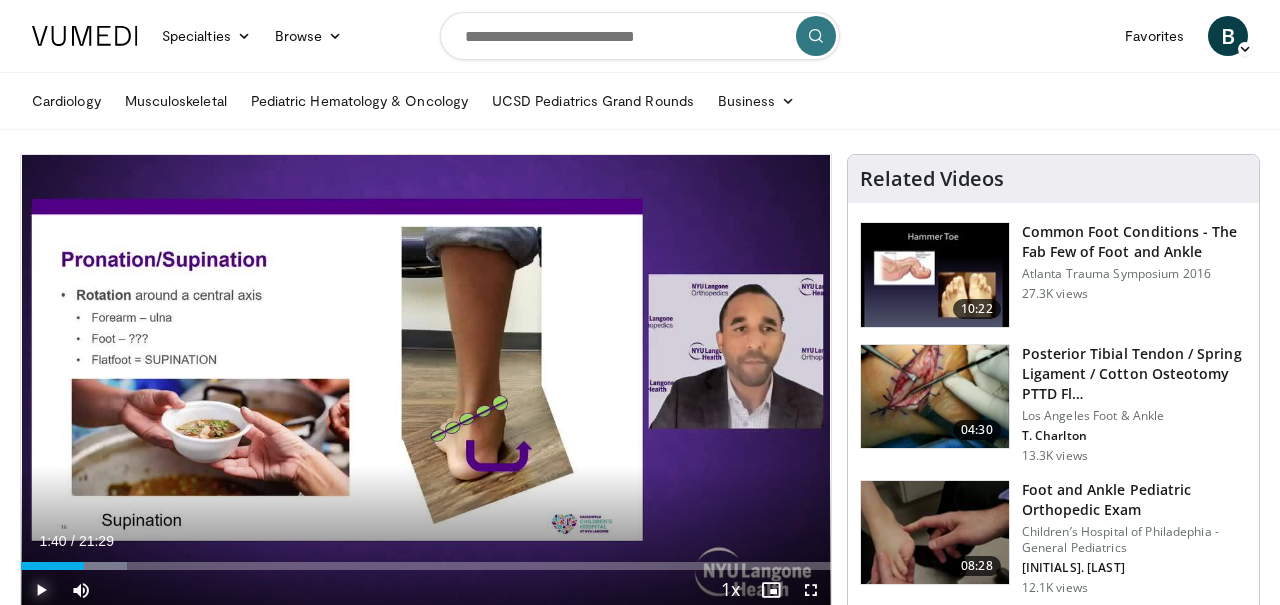 click at bounding box center [41, 590] 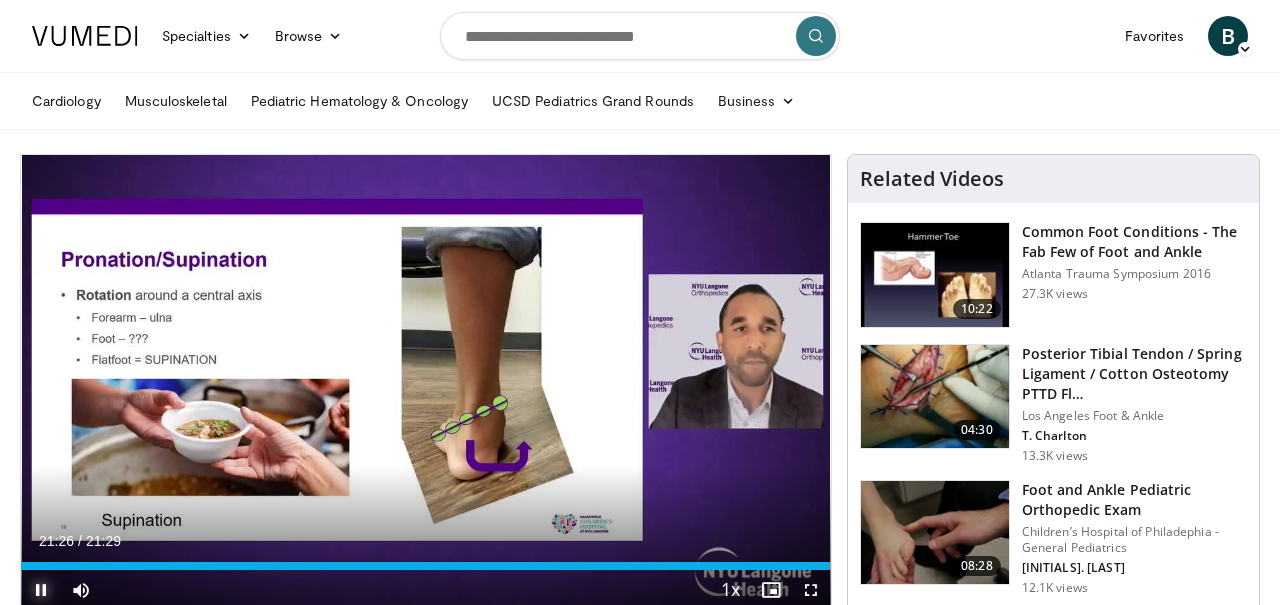 click at bounding box center (41, 590) 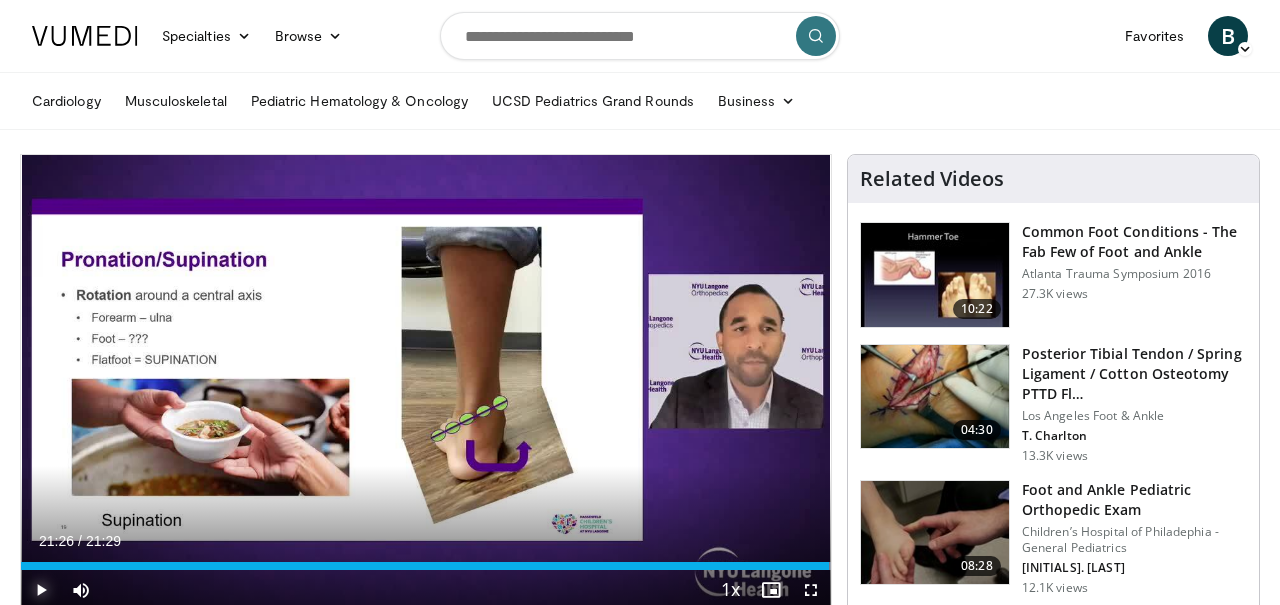 click at bounding box center (41, 590) 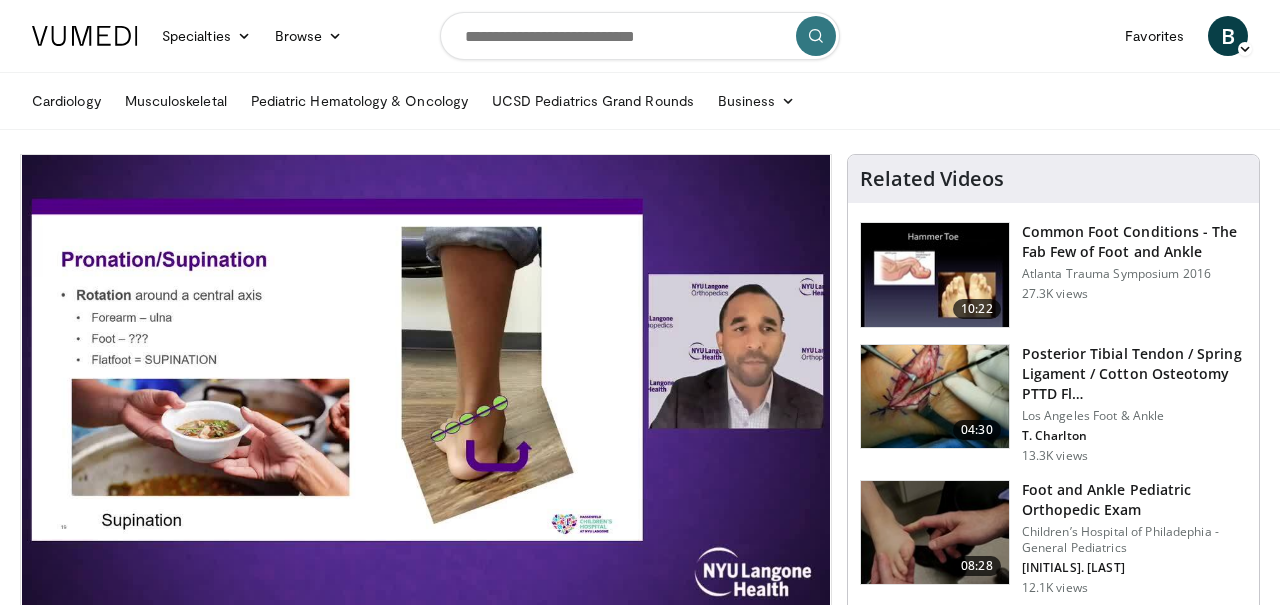 click on "10 seconds
Tap to unmute" at bounding box center [426, 382] 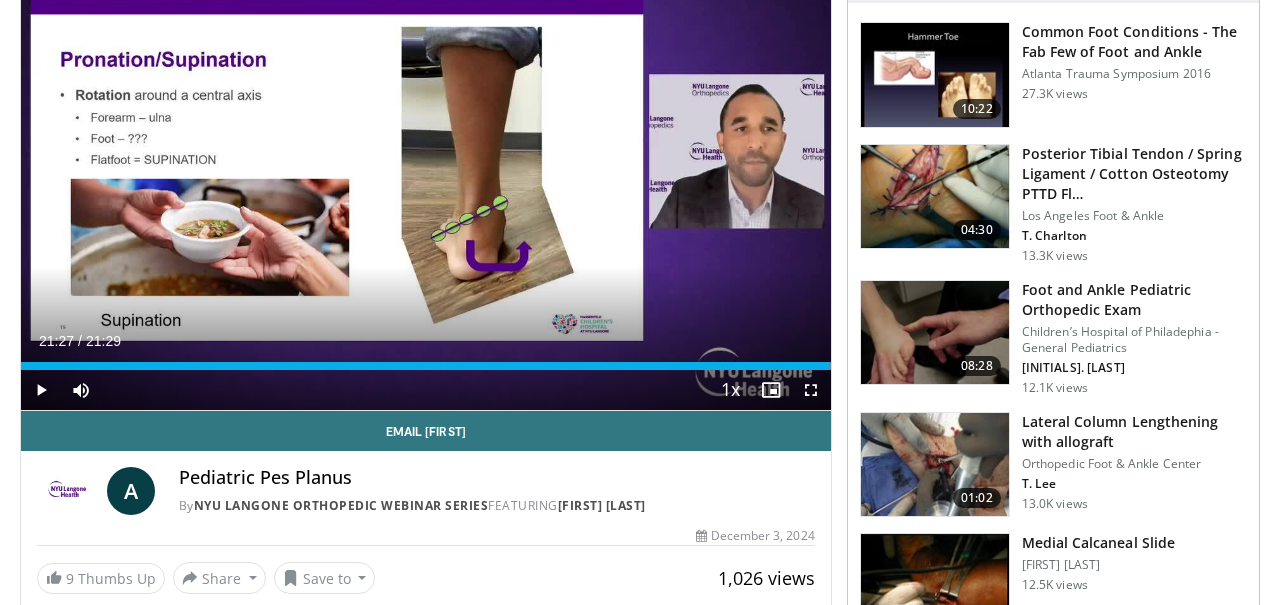 scroll, scrollTop: 118, scrollLeft: 0, axis: vertical 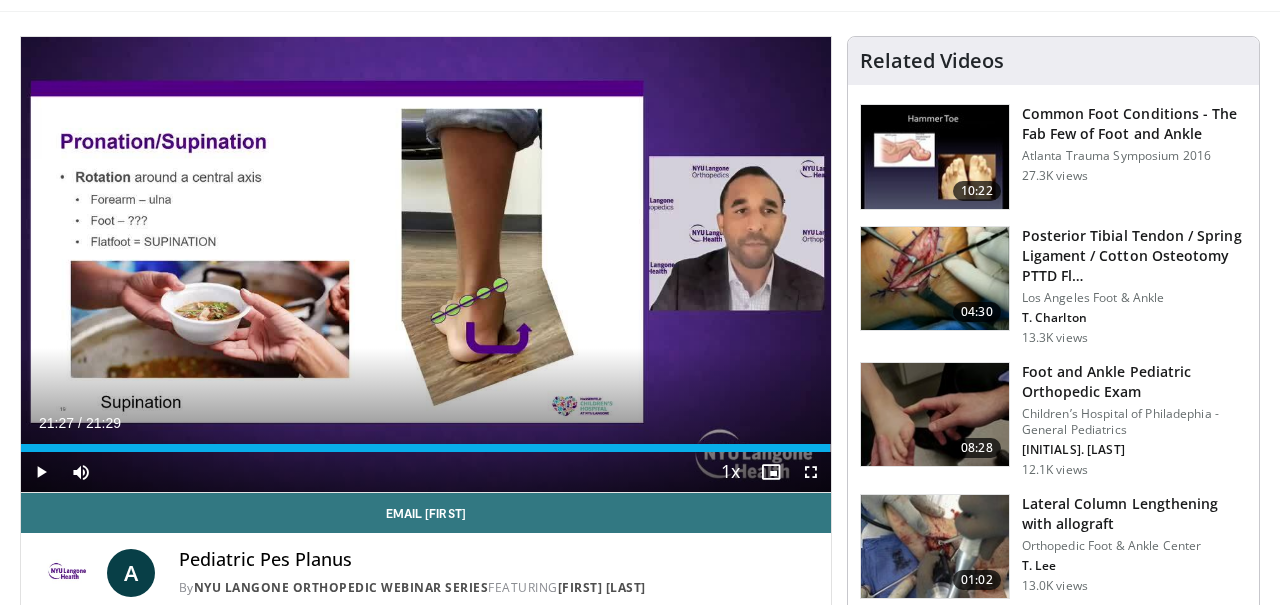 click on "Foot and Ankle Pediatric Orthopedic Exam" at bounding box center [1134, 382] 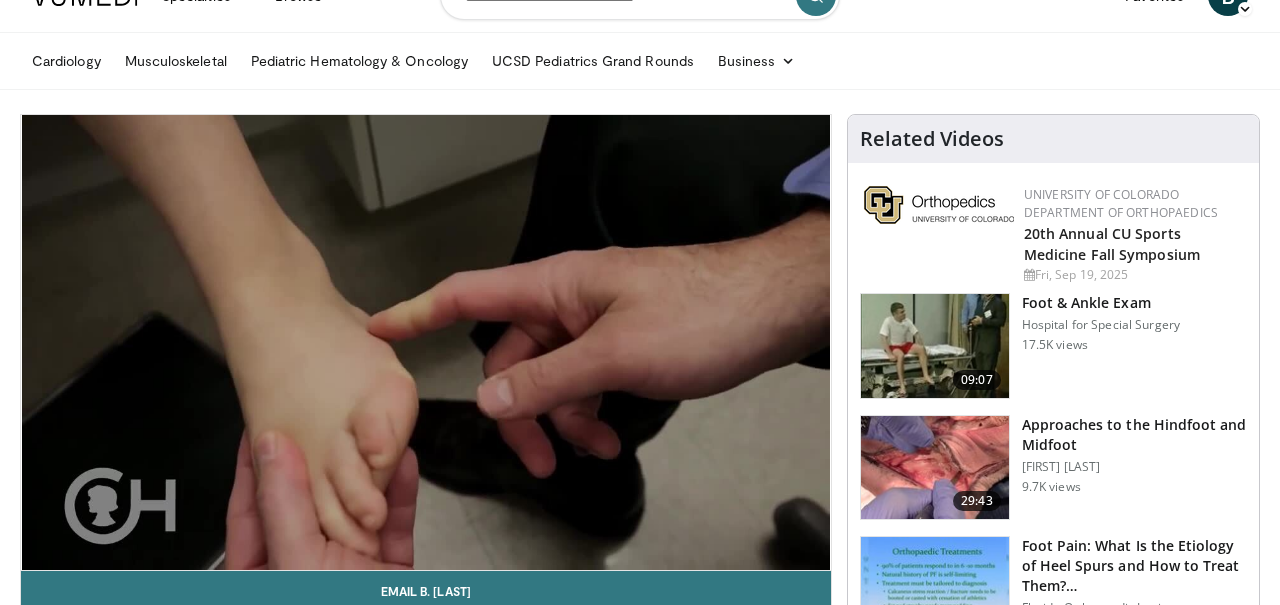 scroll, scrollTop: 80, scrollLeft: 0, axis: vertical 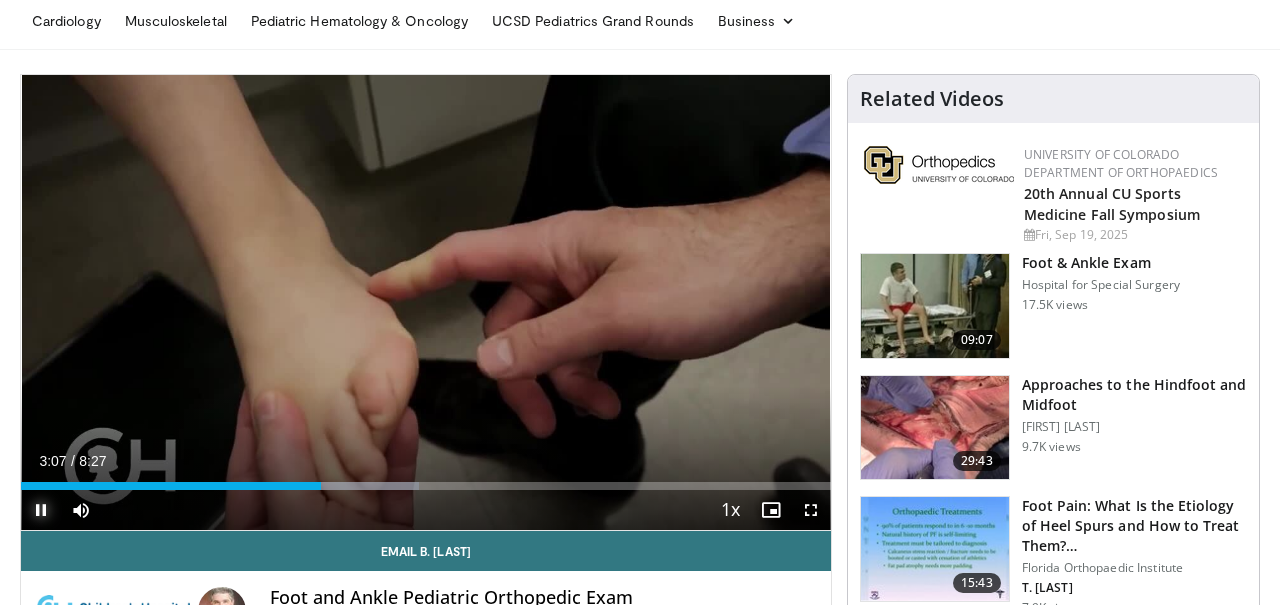 click at bounding box center [41, 510] 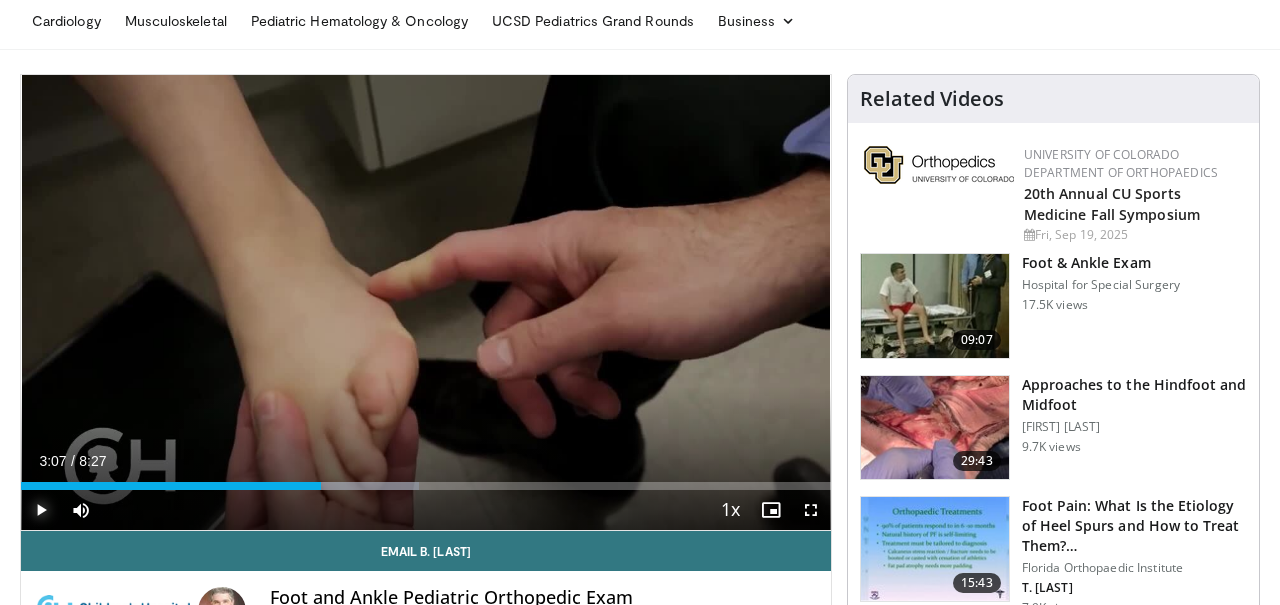 click at bounding box center [41, 510] 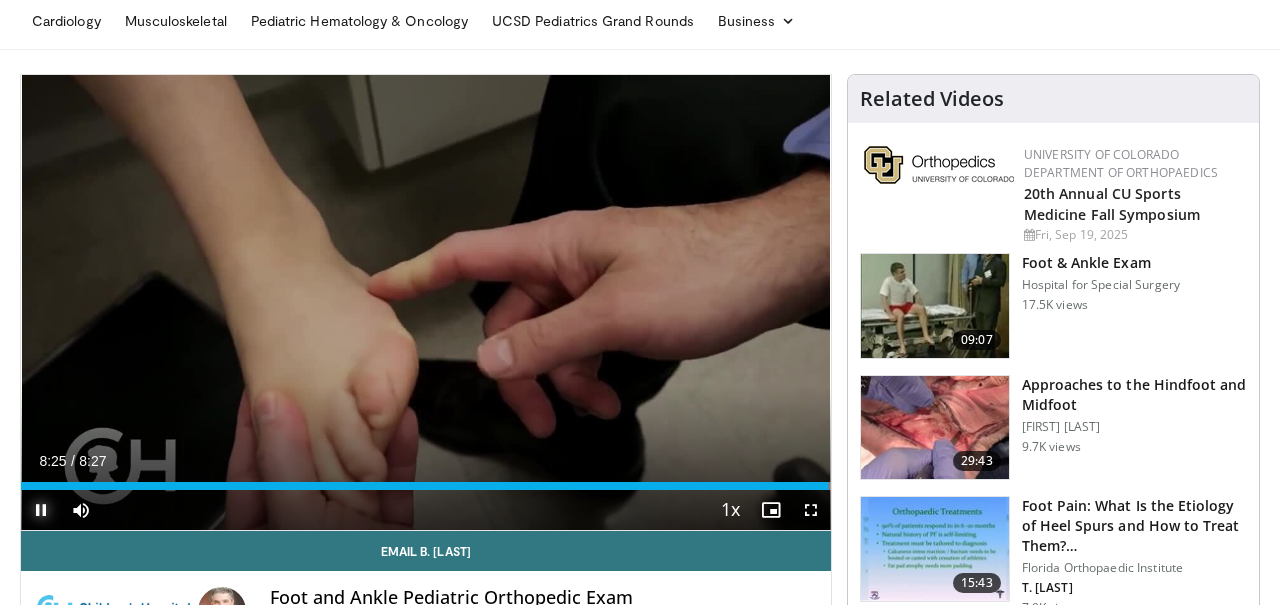 click at bounding box center (41, 510) 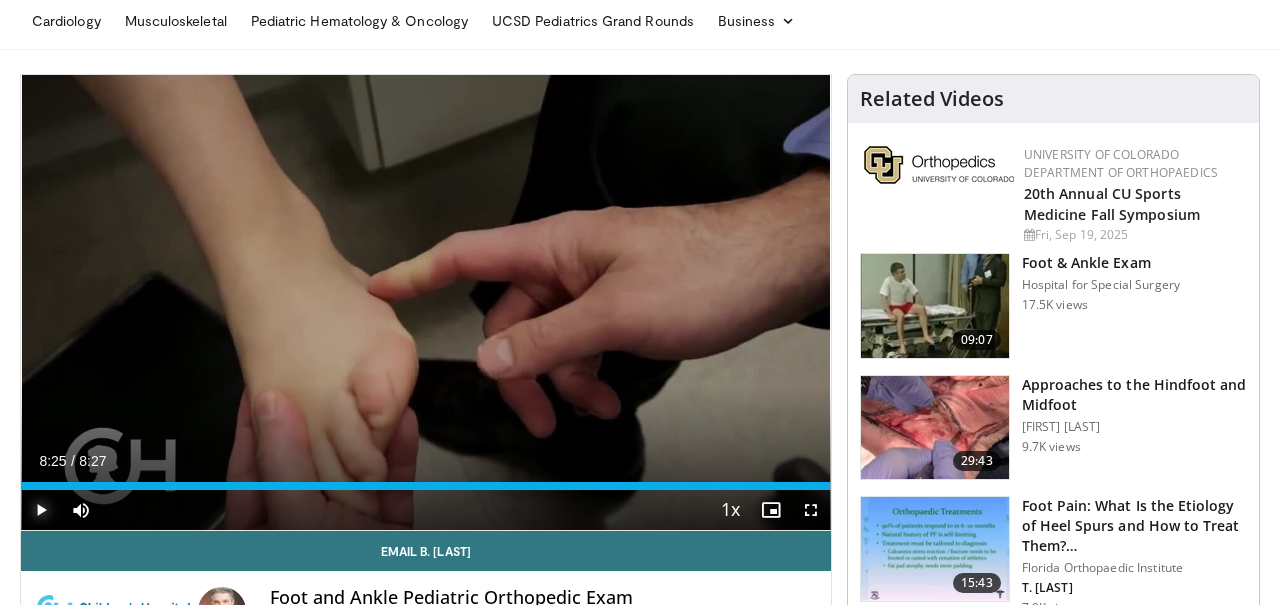 type 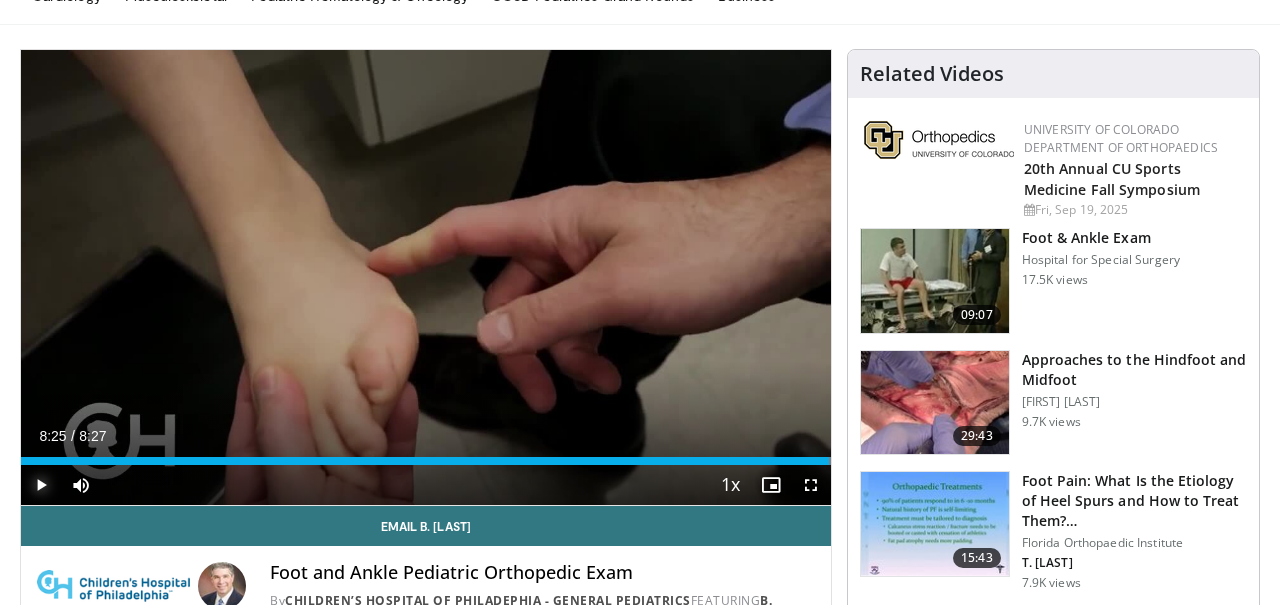 scroll, scrollTop: 84, scrollLeft: 0, axis: vertical 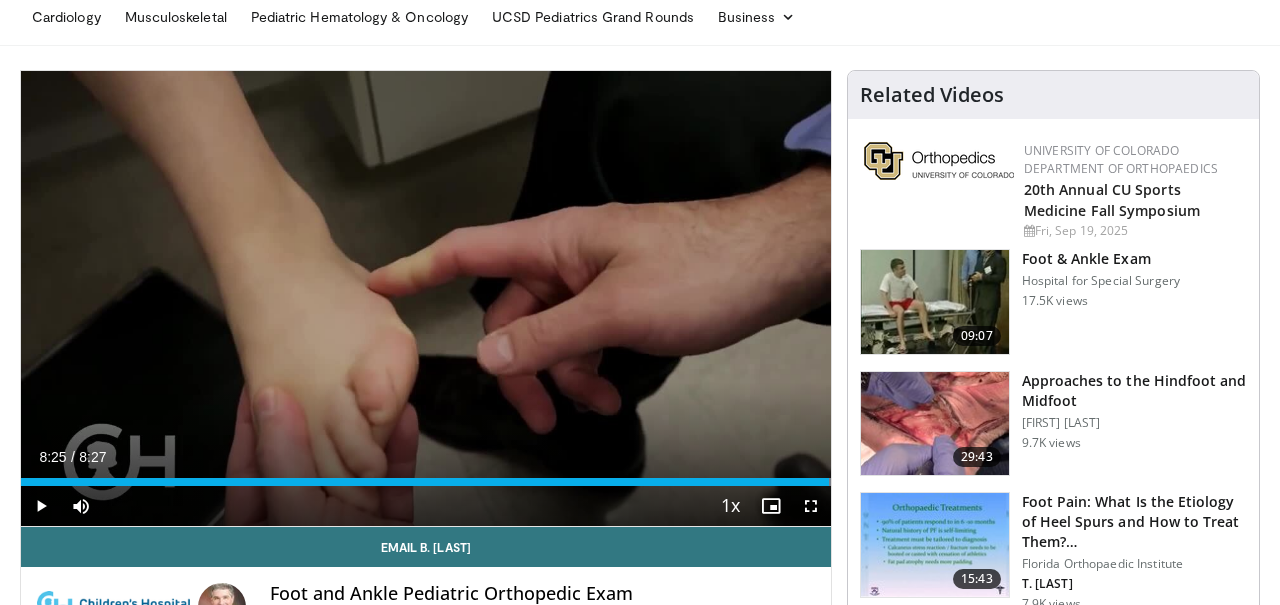 click on "Foot & Ankle Exam" at bounding box center (1101, 259) 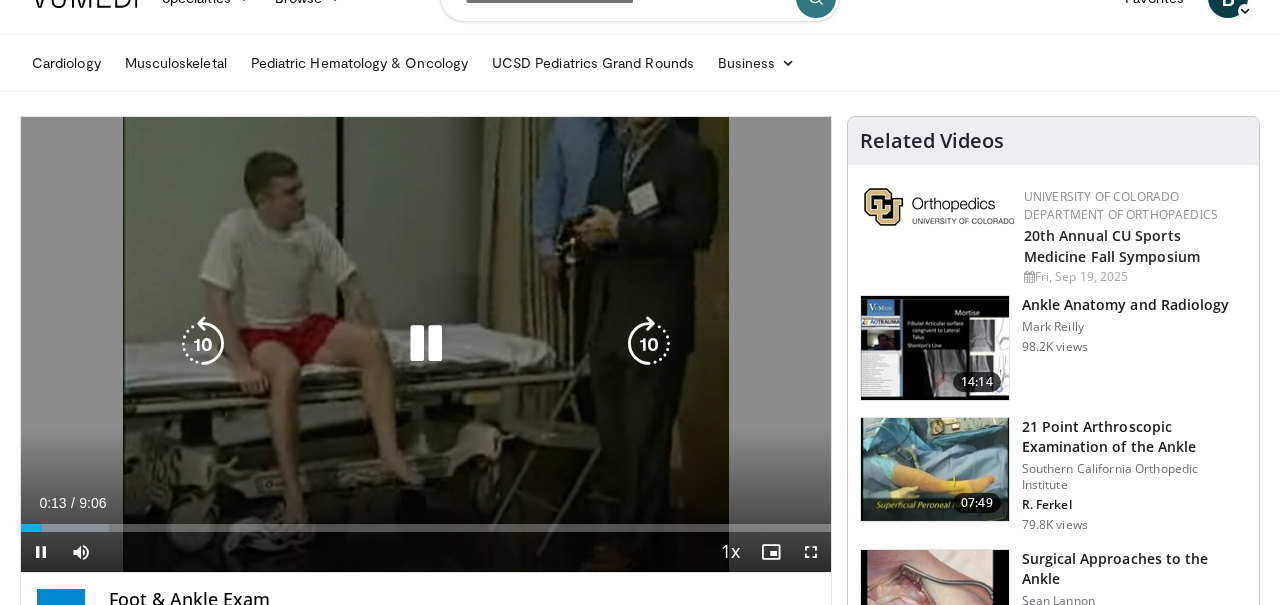 scroll, scrollTop: 40, scrollLeft: 0, axis: vertical 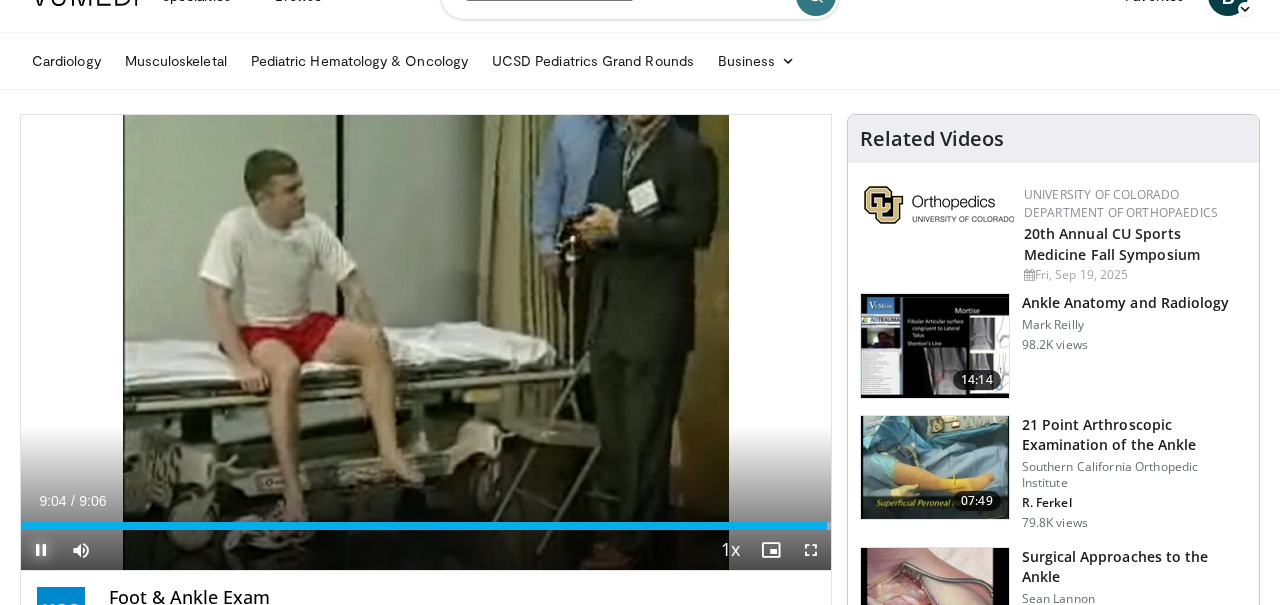click at bounding box center [41, 550] 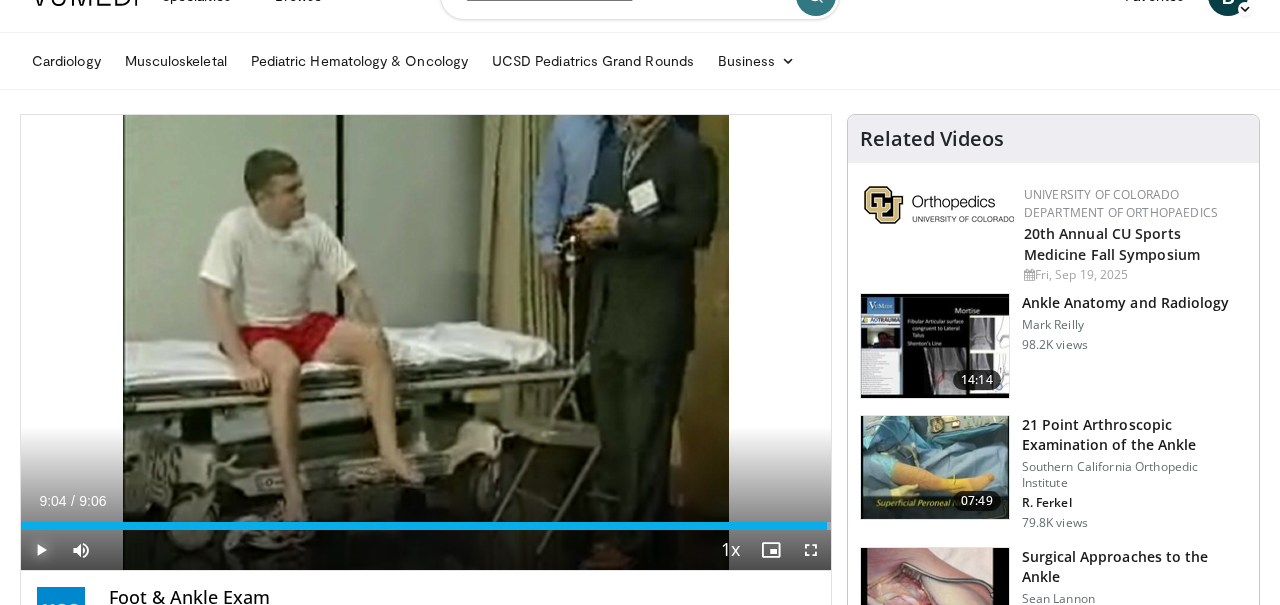 type 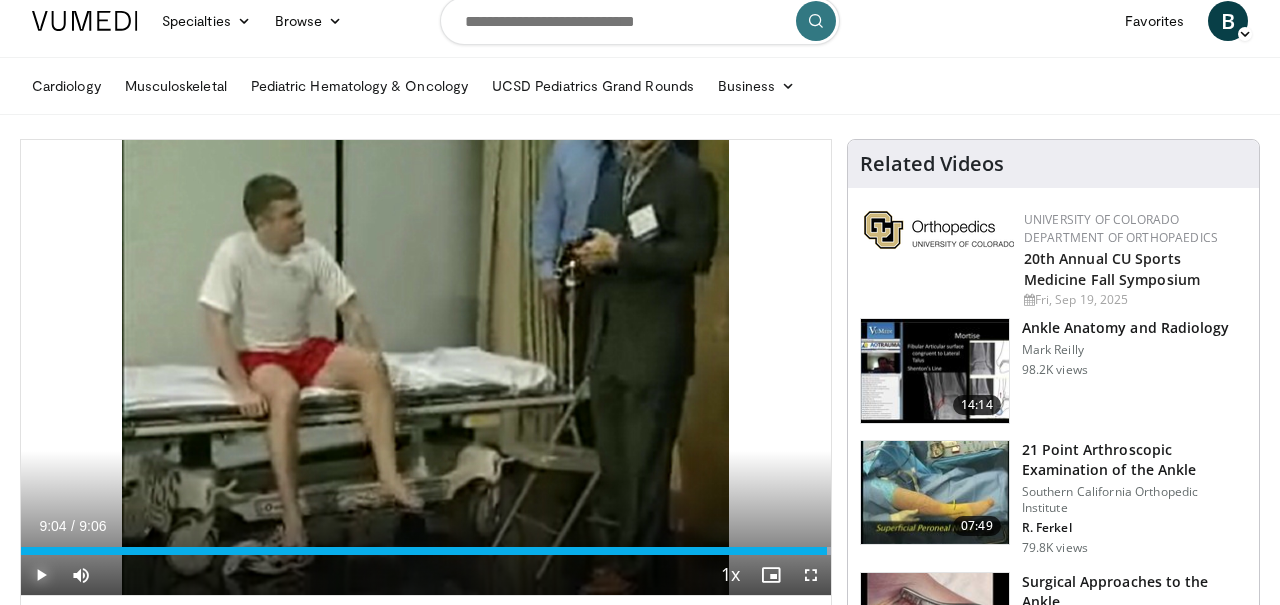 scroll, scrollTop: 0, scrollLeft: 0, axis: both 